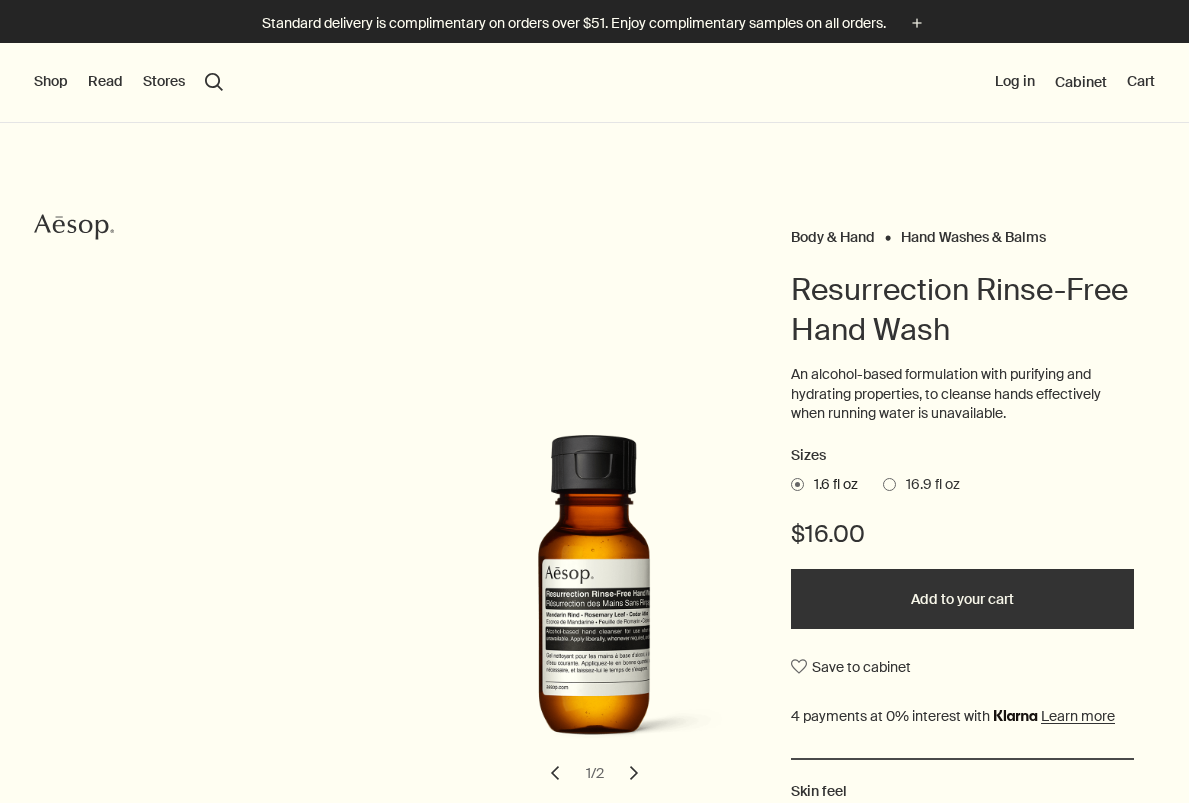 scroll, scrollTop: 0, scrollLeft: 0, axis: both 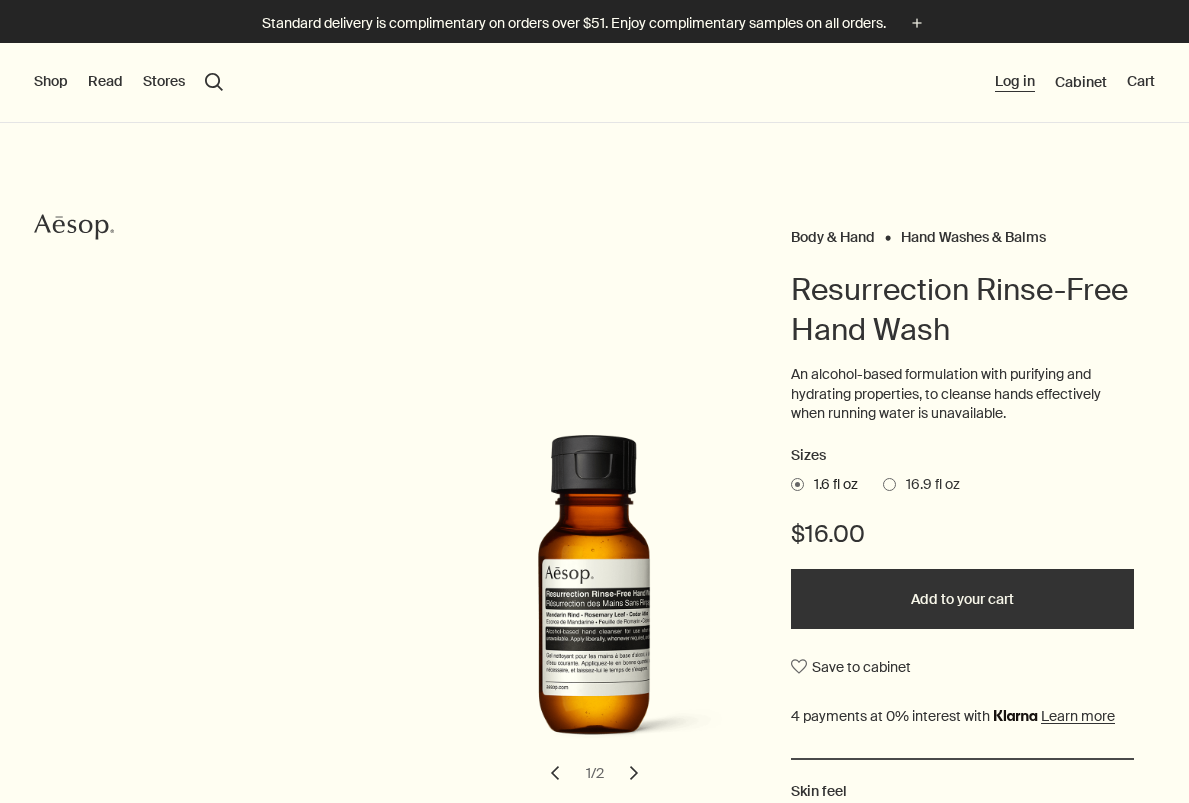click on "Log in" at bounding box center [1015, 82] 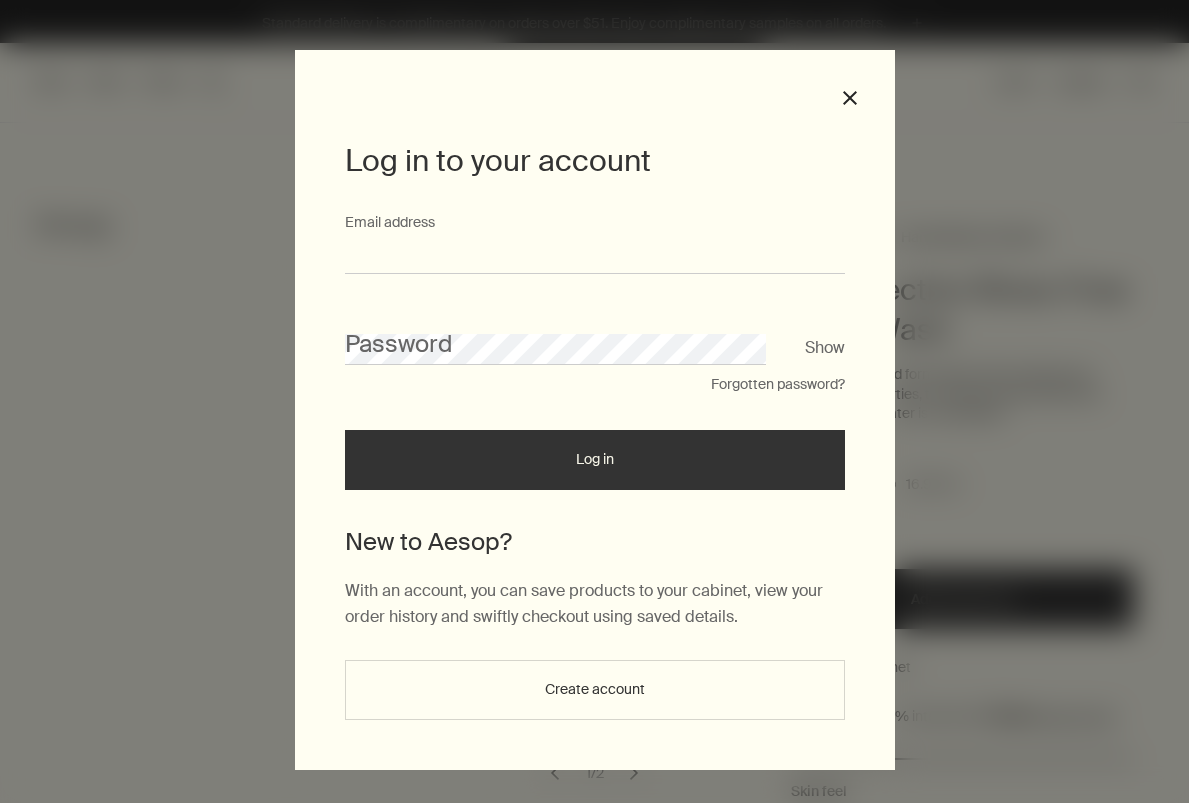 type on "**********" 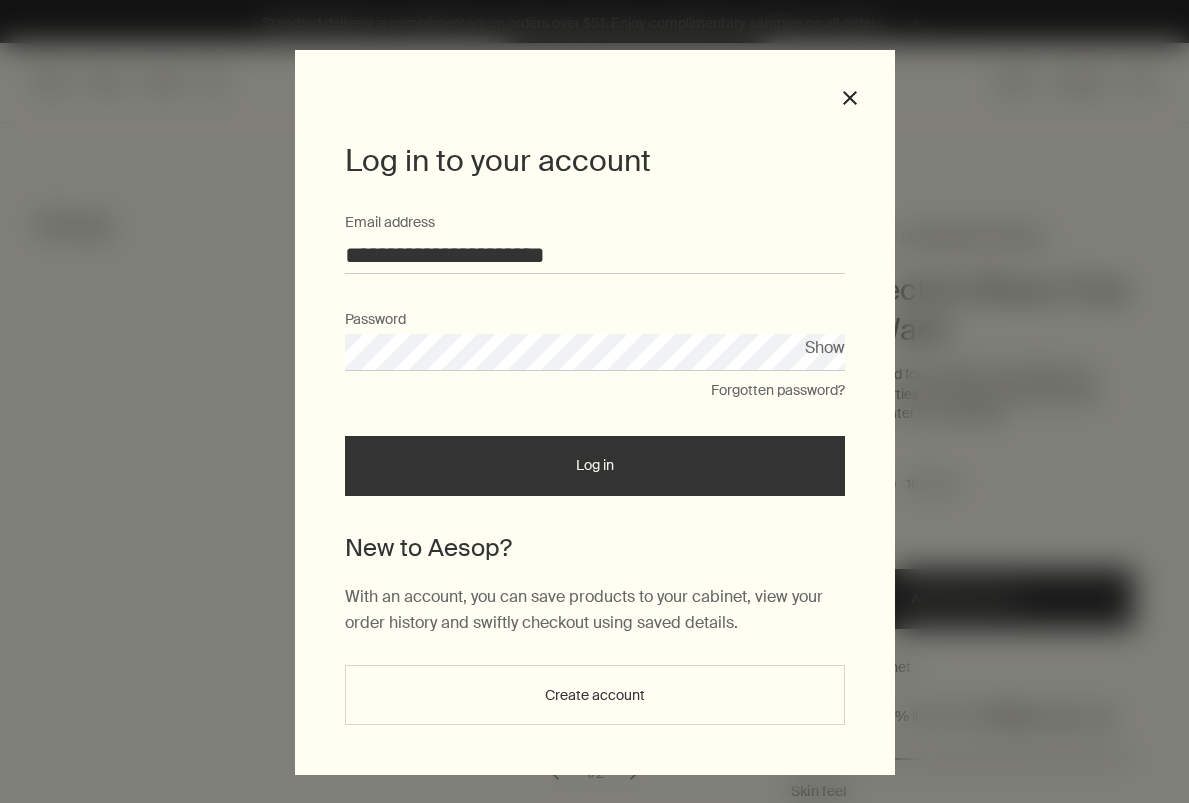 click on "Log in" at bounding box center (595, 466) 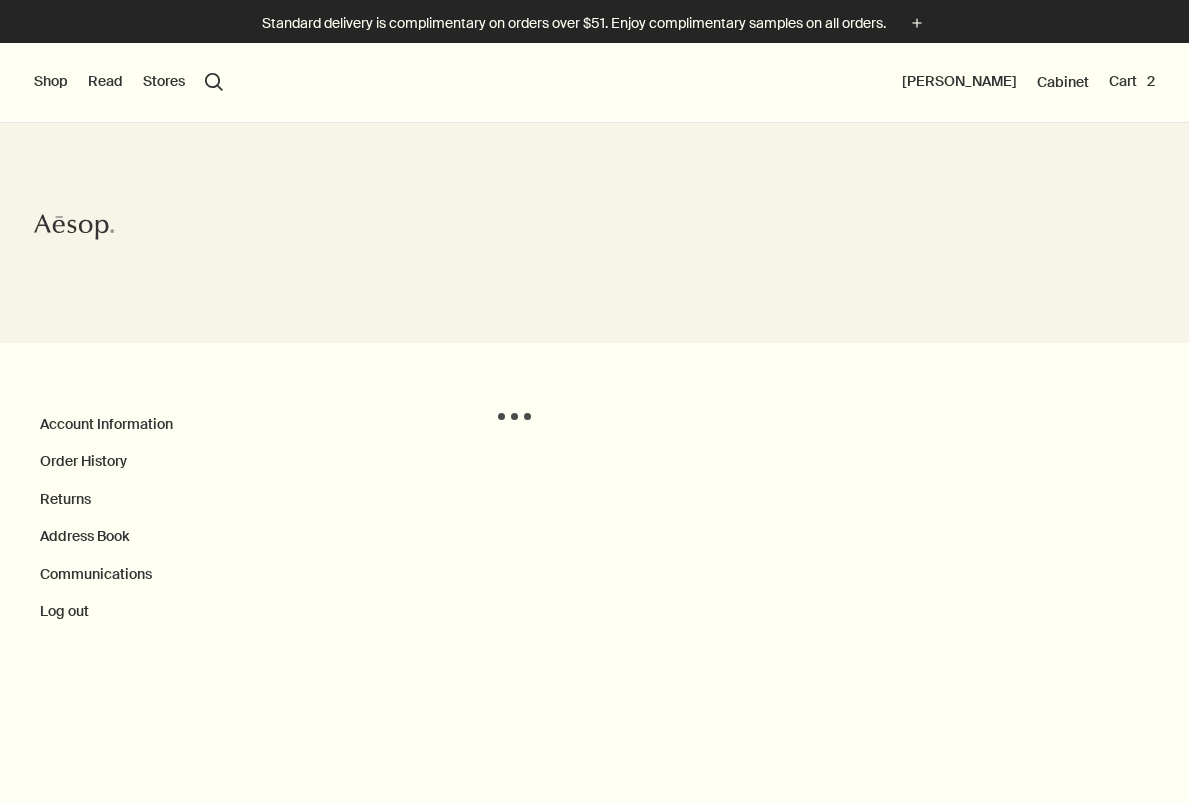 scroll, scrollTop: 0, scrollLeft: 0, axis: both 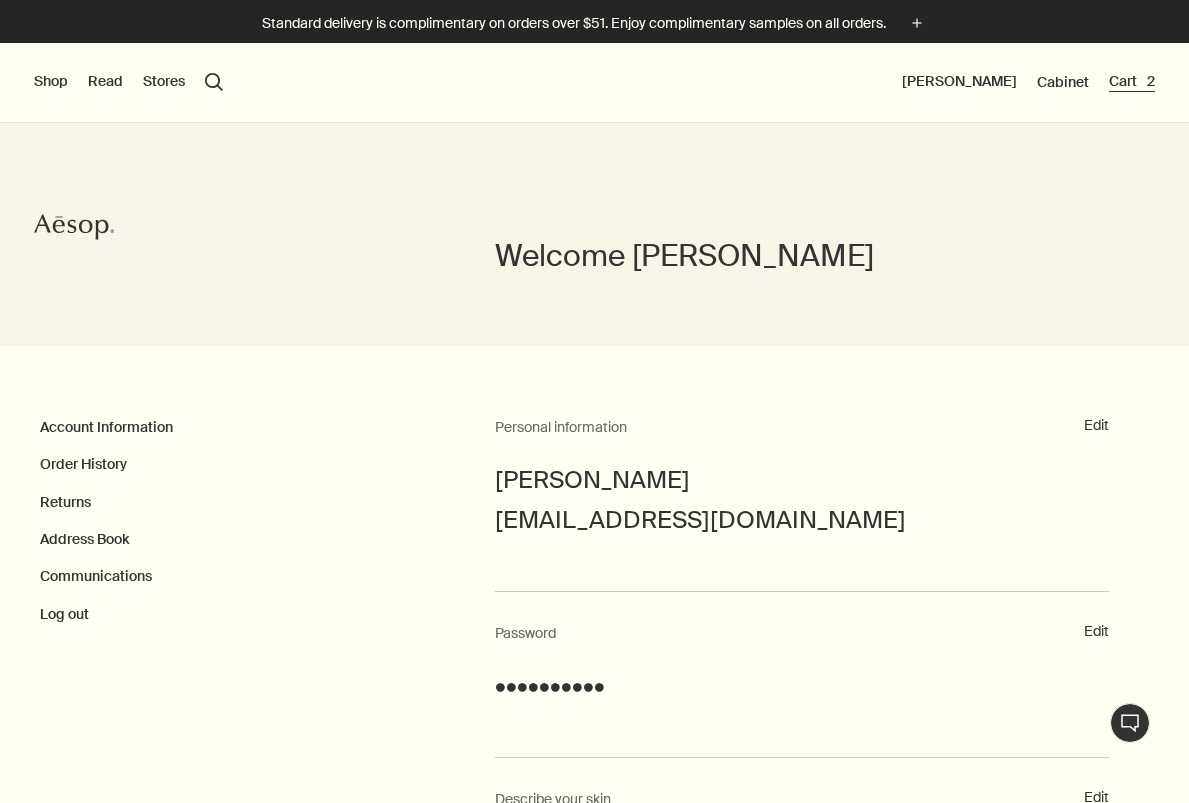 click on "Cart 2" at bounding box center [1132, 82] 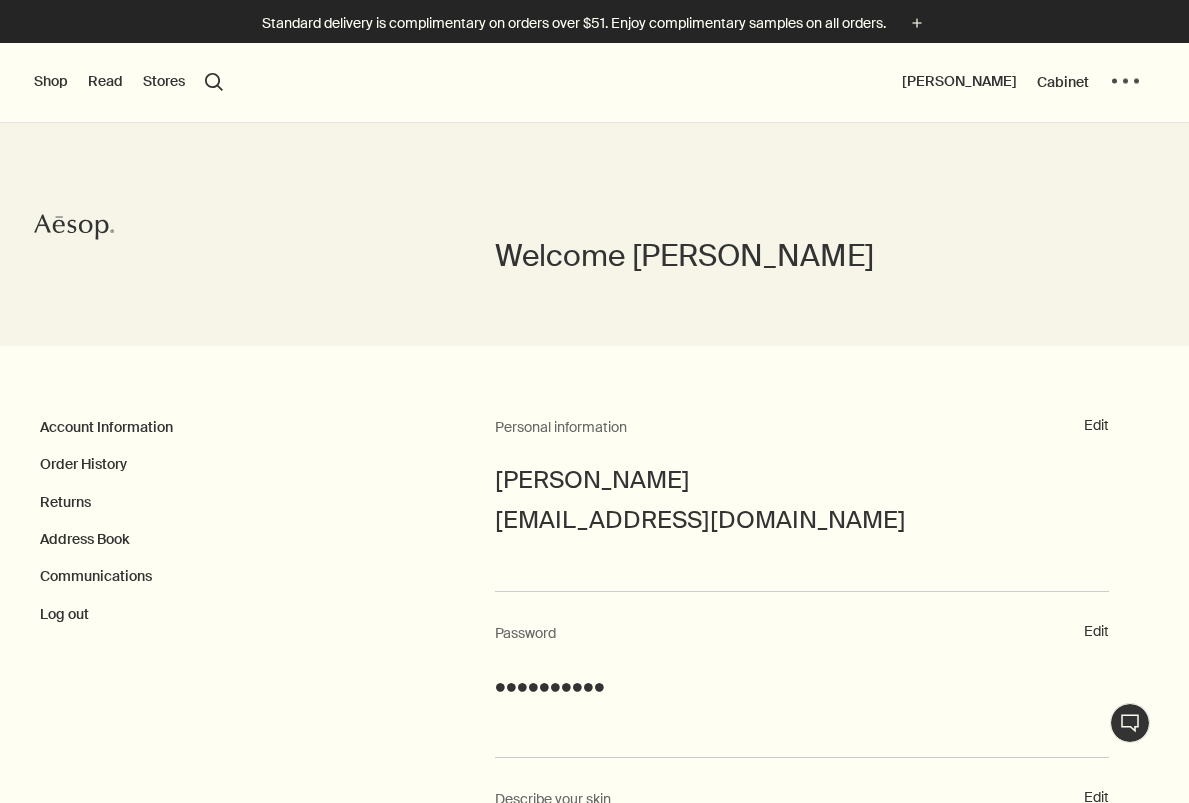 scroll, scrollTop: 3, scrollLeft: 0, axis: vertical 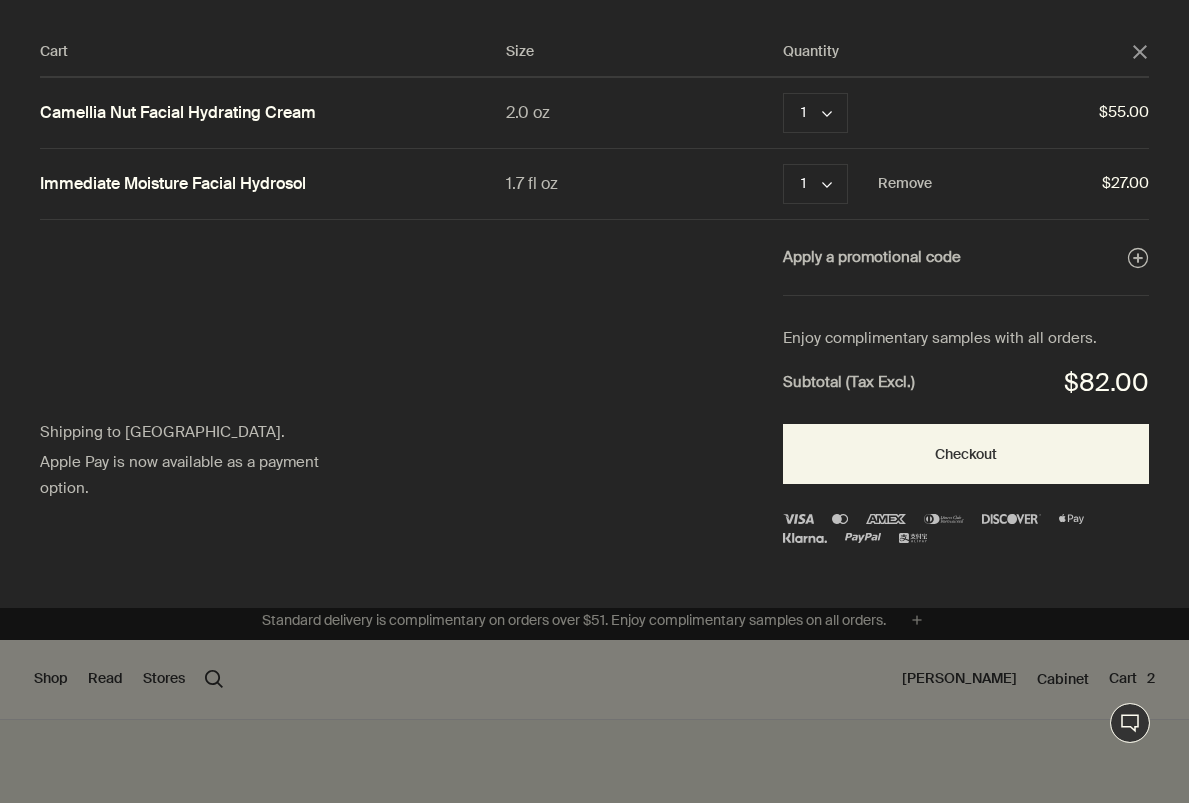 click on "Immediate Moisture Facial Hydrosol" at bounding box center [173, 184] 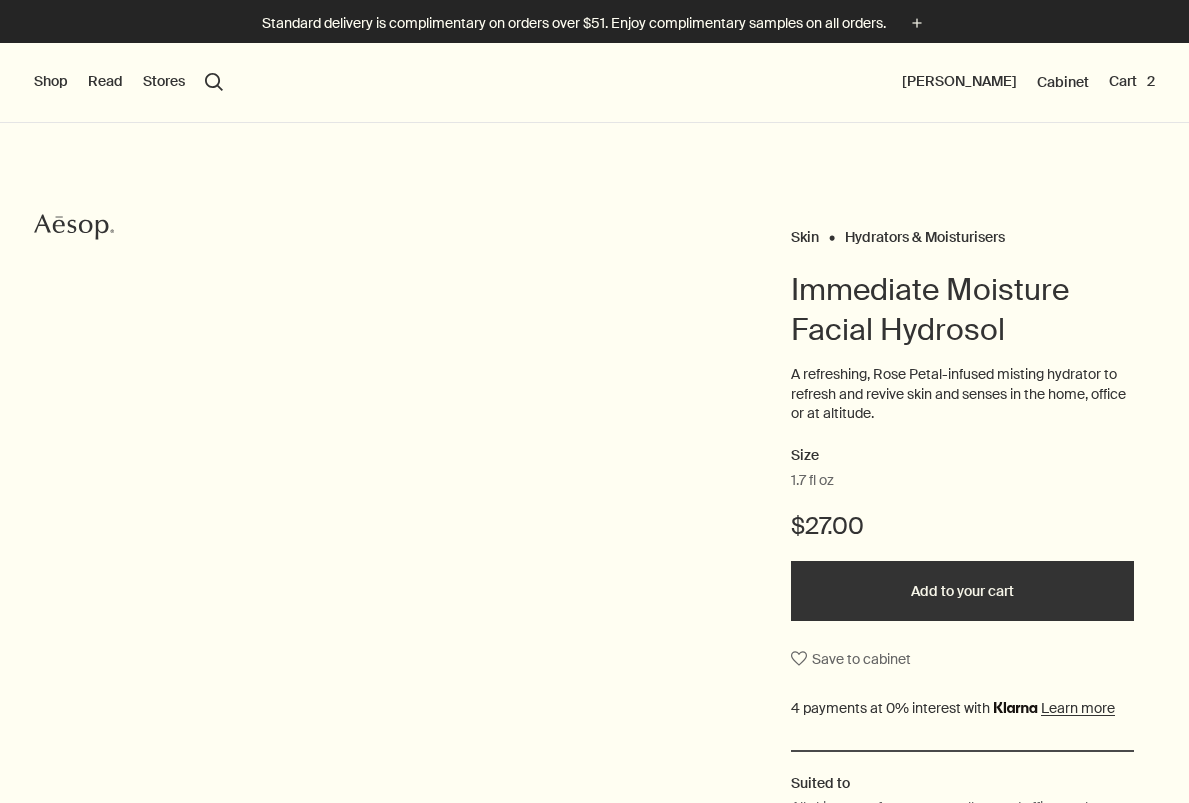 scroll, scrollTop: 0, scrollLeft: 0, axis: both 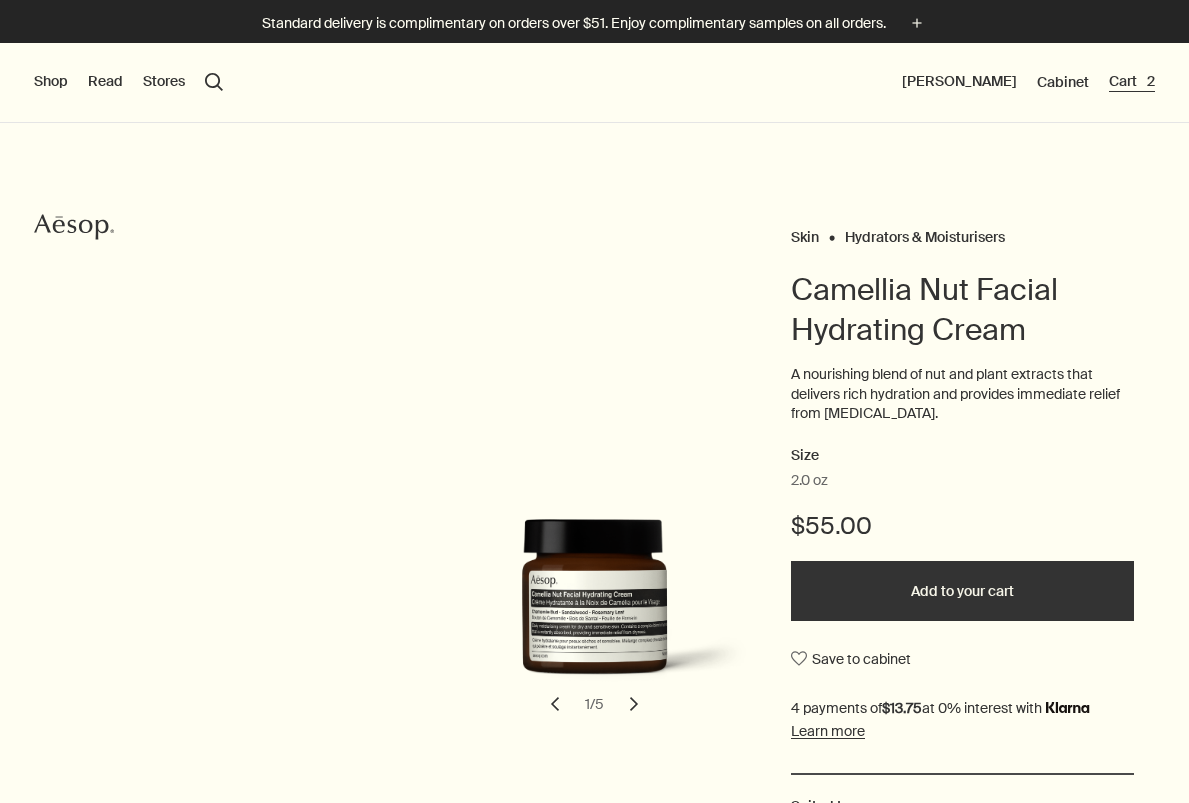 click on "Cart 2" at bounding box center [1132, 82] 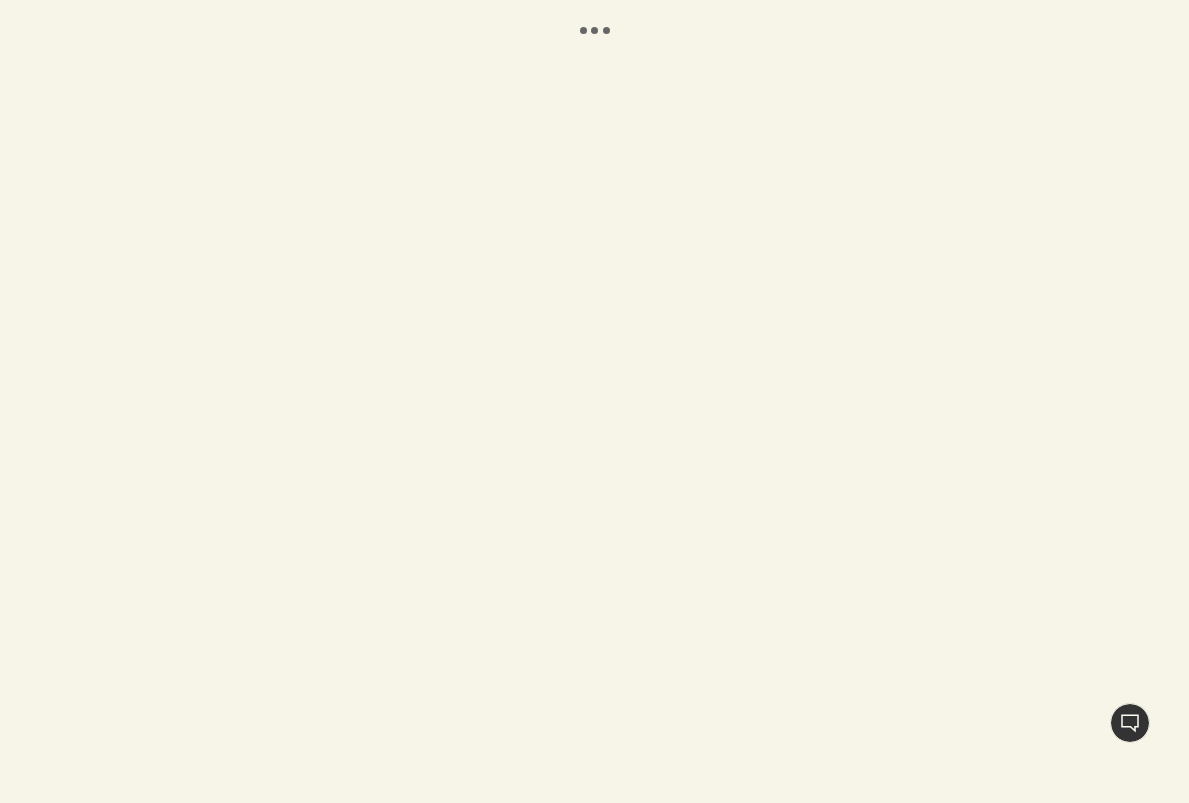 scroll, scrollTop: 0, scrollLeft: 0, axis: both 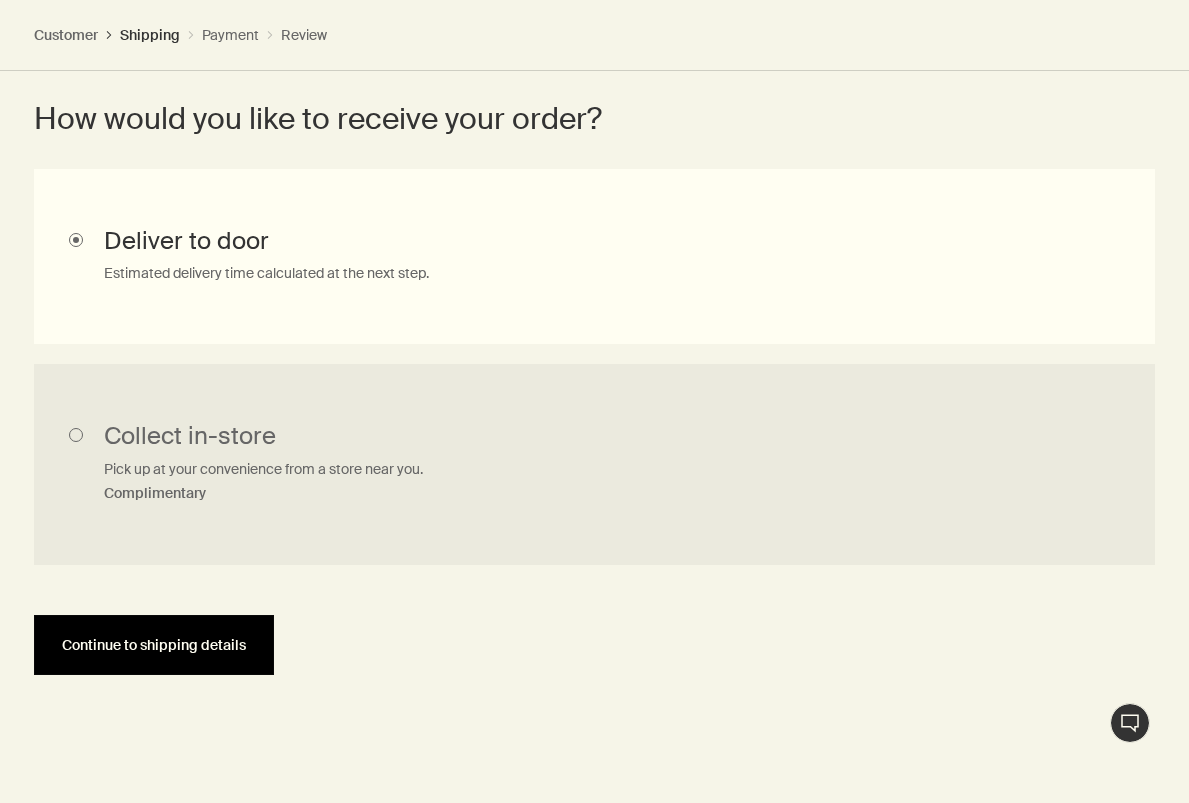 click on "Continue to shipping details" at bounding box center [154, 645] 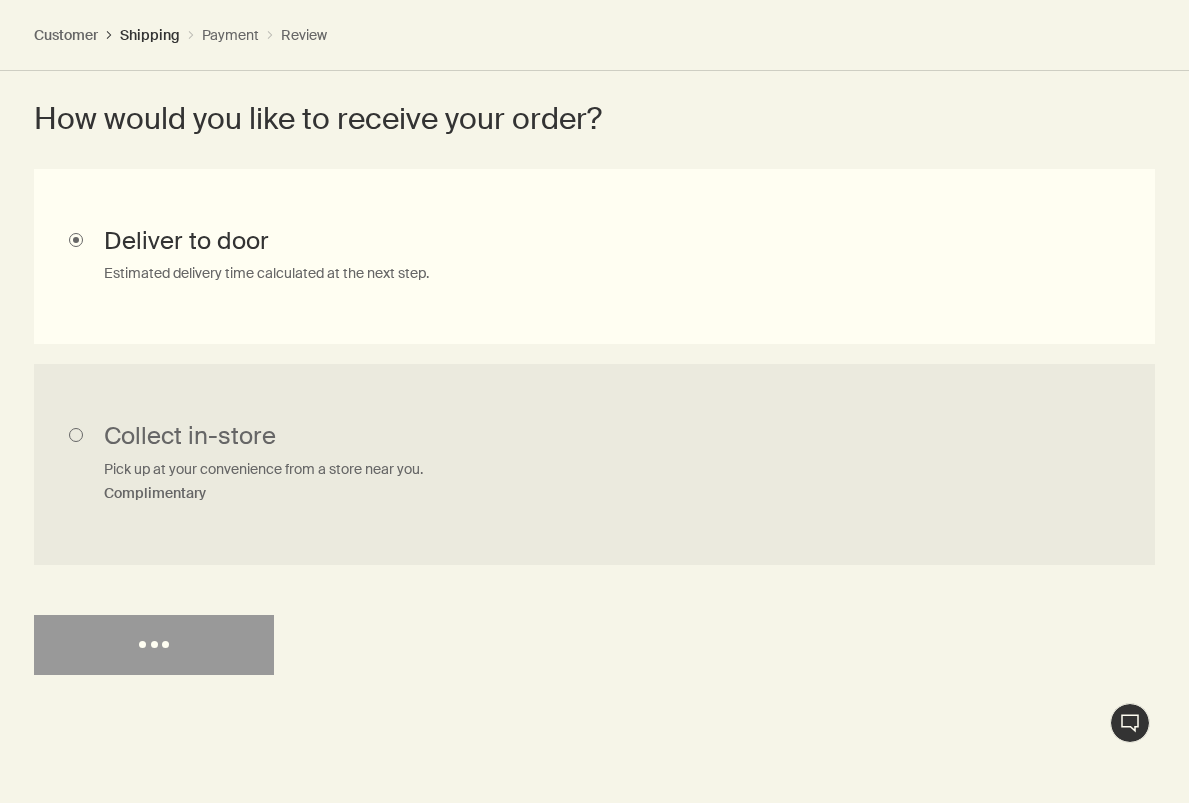 scroll, scrollTop: 0, scrollLeft: 0, axis: both 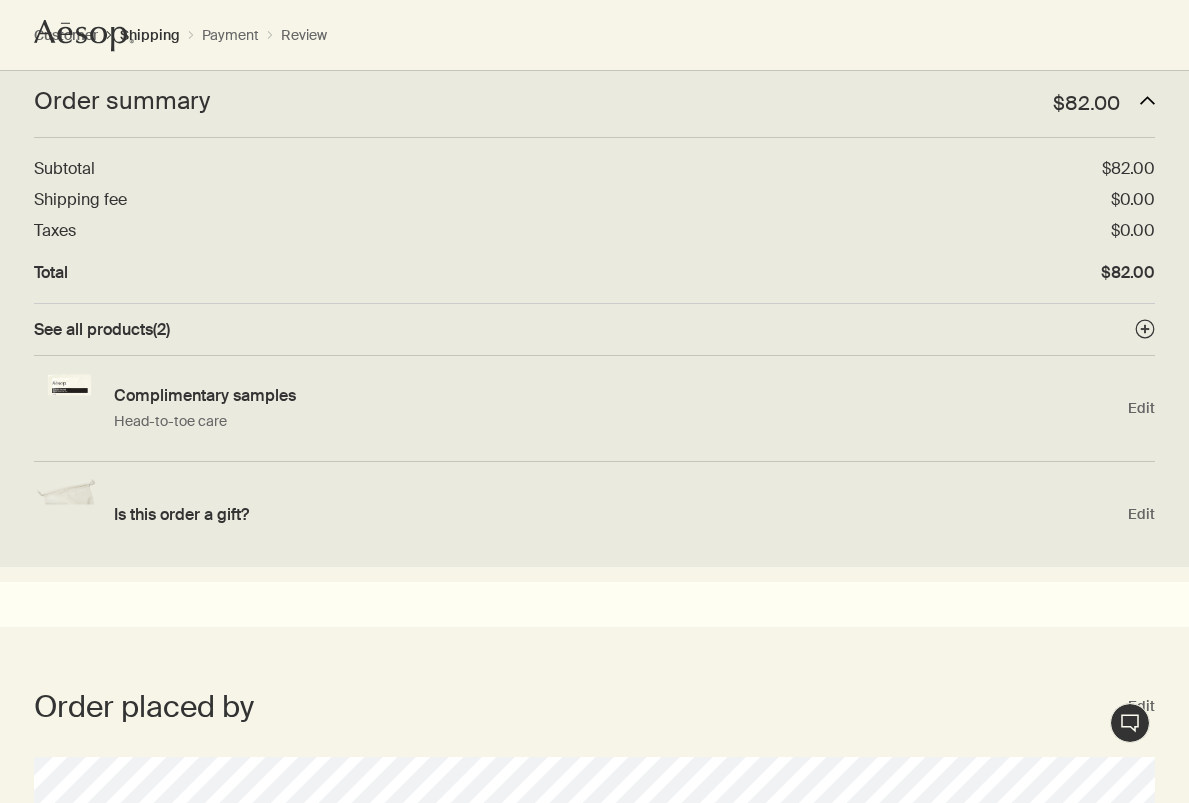 select on "US" 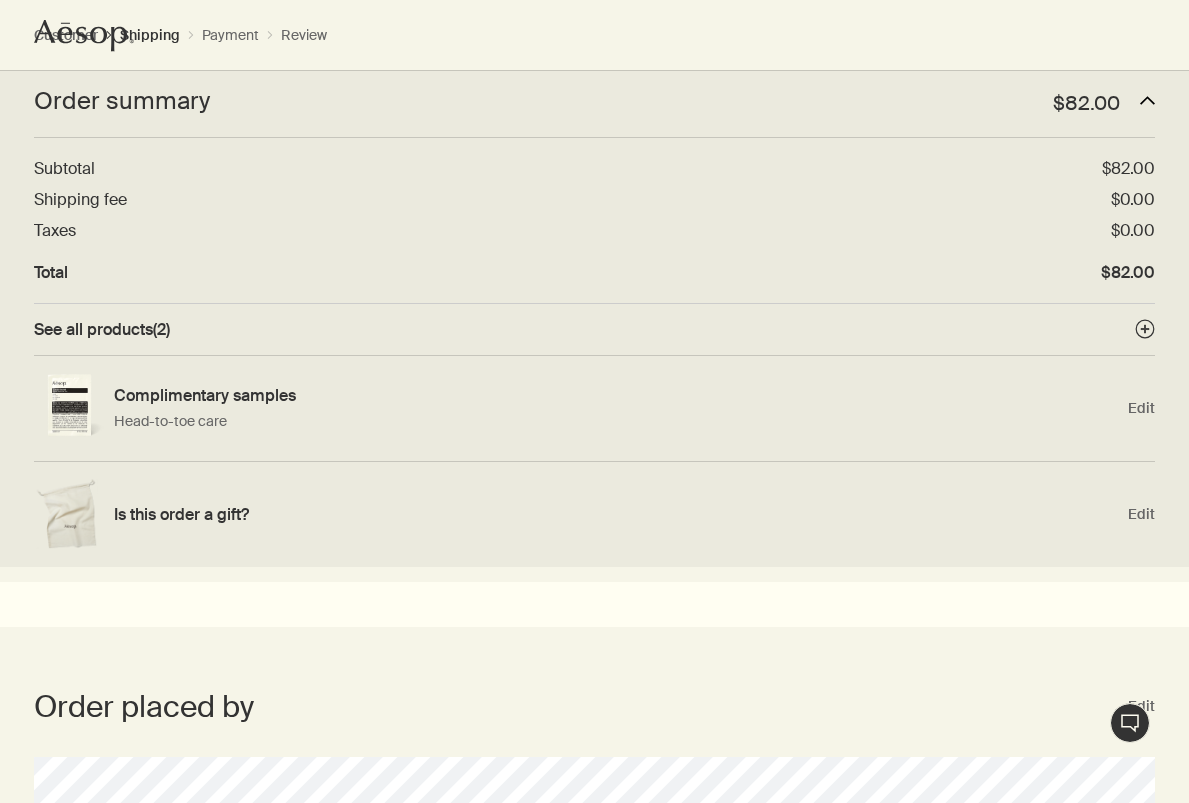 select on "US" 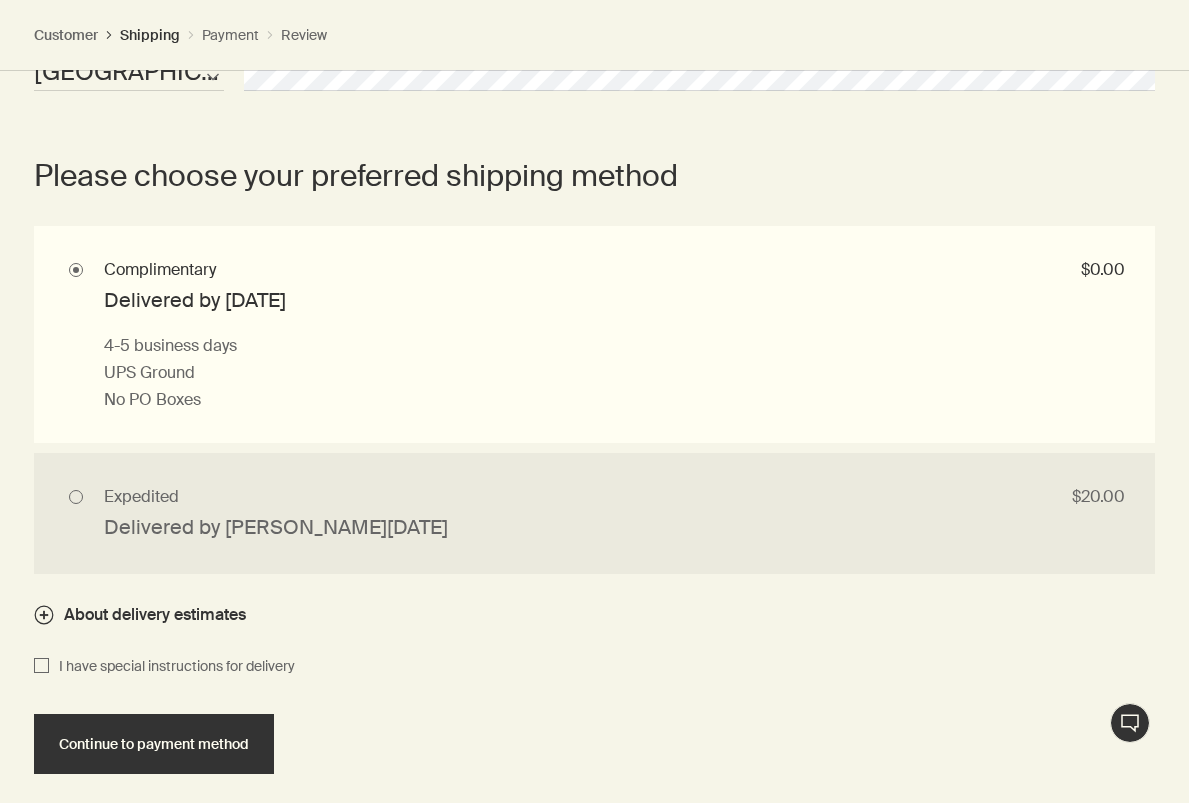 scroll, scrollTop: 2268, scrollLeft: 0, axis: vertical 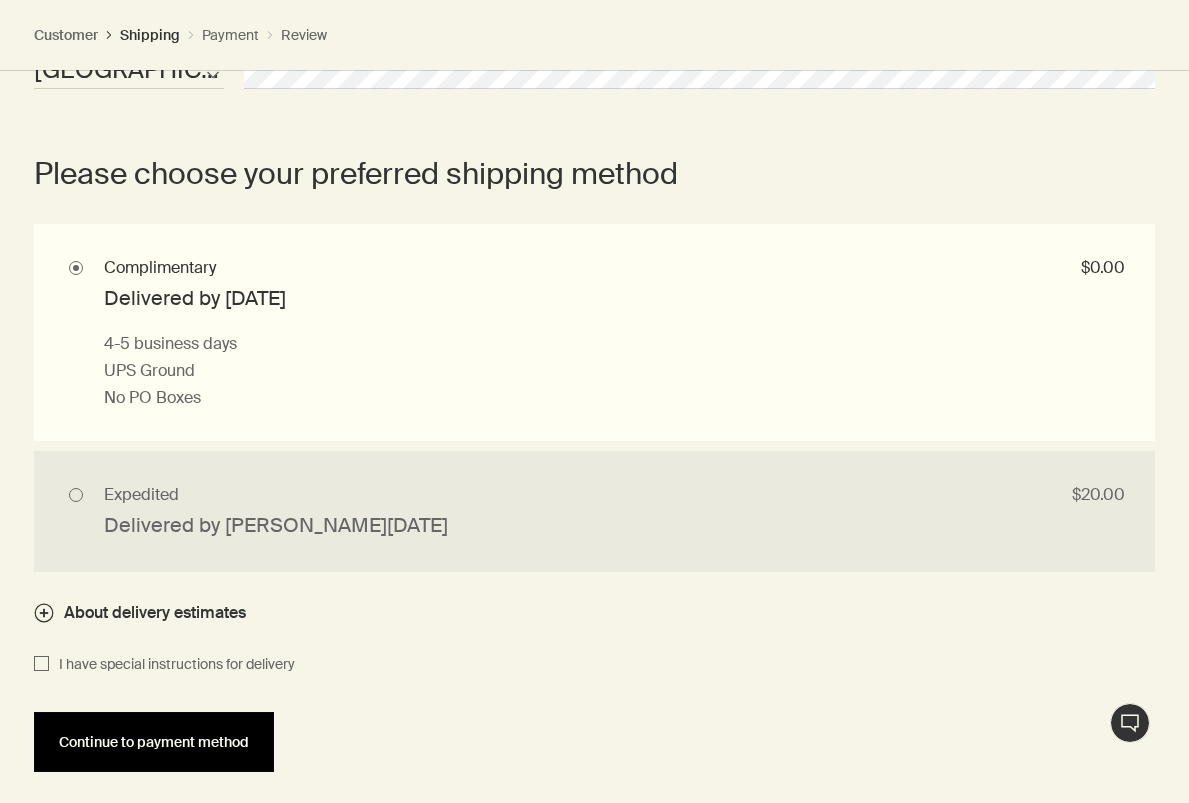 click on "Continue to payment method" at bounding box center (154, 742) 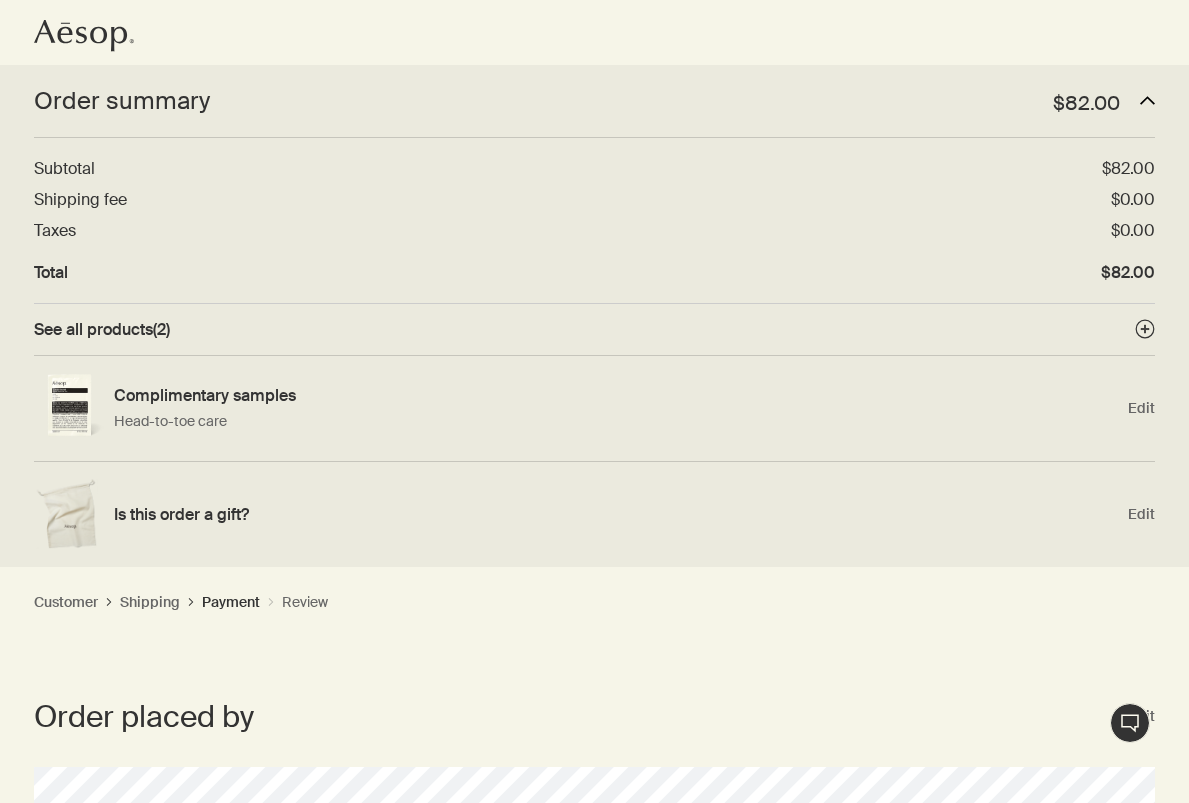 scroll, scrollTop: 0, scrollLeft: 0, axis: both 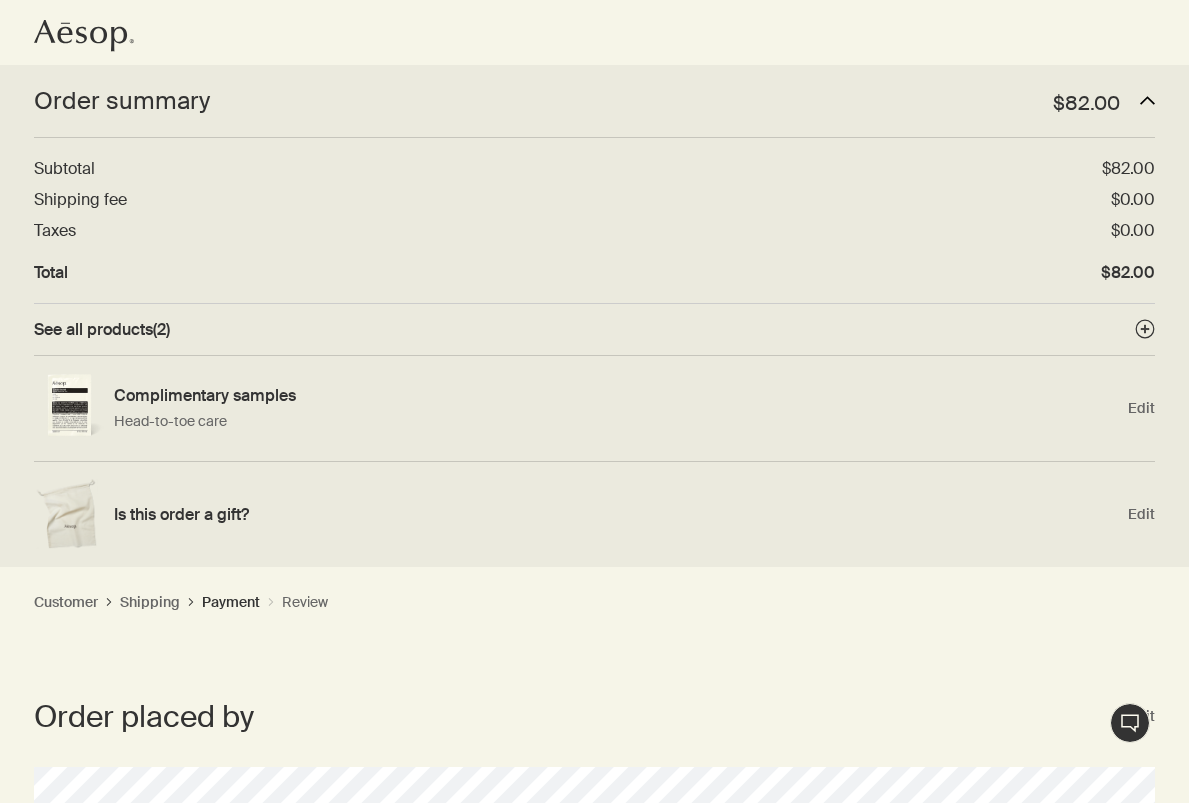 click 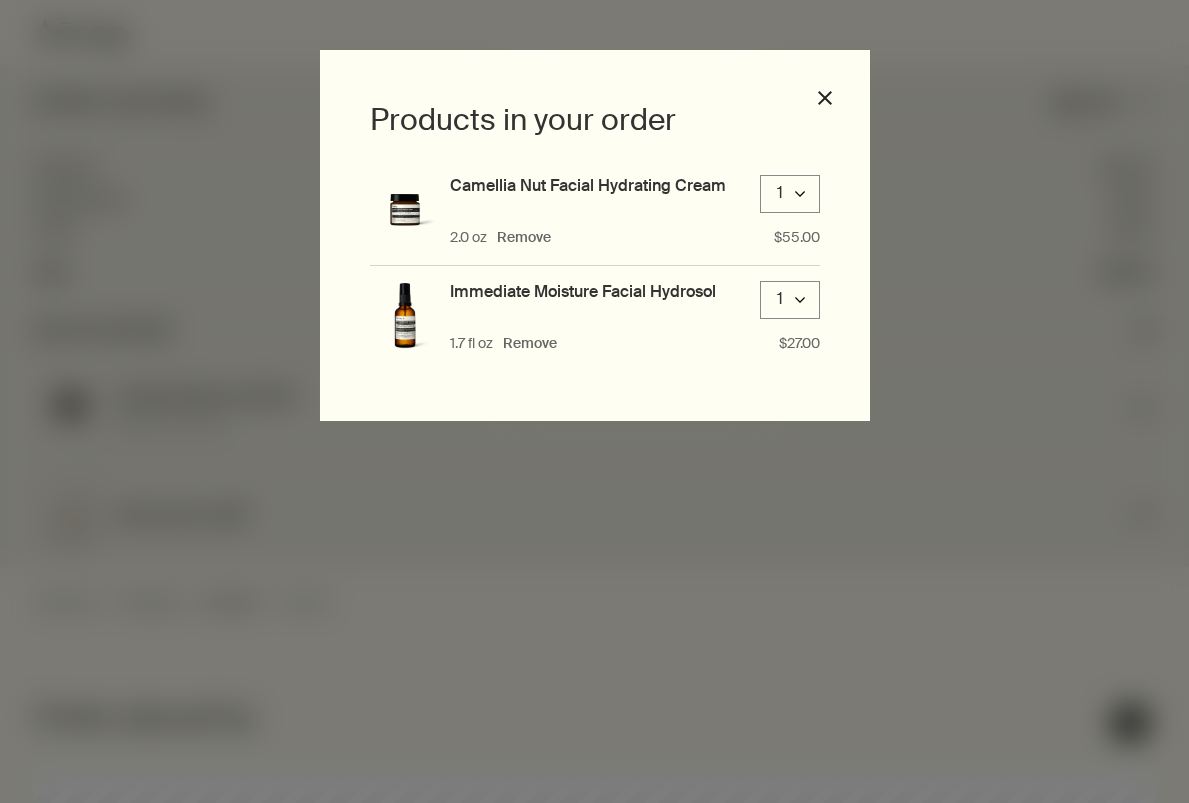 click on "Products in your order Camellia Nut Facial Hydrating Cream 1 downArrow 2.0 oz Remove $55.00 Immediate Moisture Facial Hydrosol 1 downArrow 1.7 fl oz Remove $27.00 close" at bounding box center [594, 401] 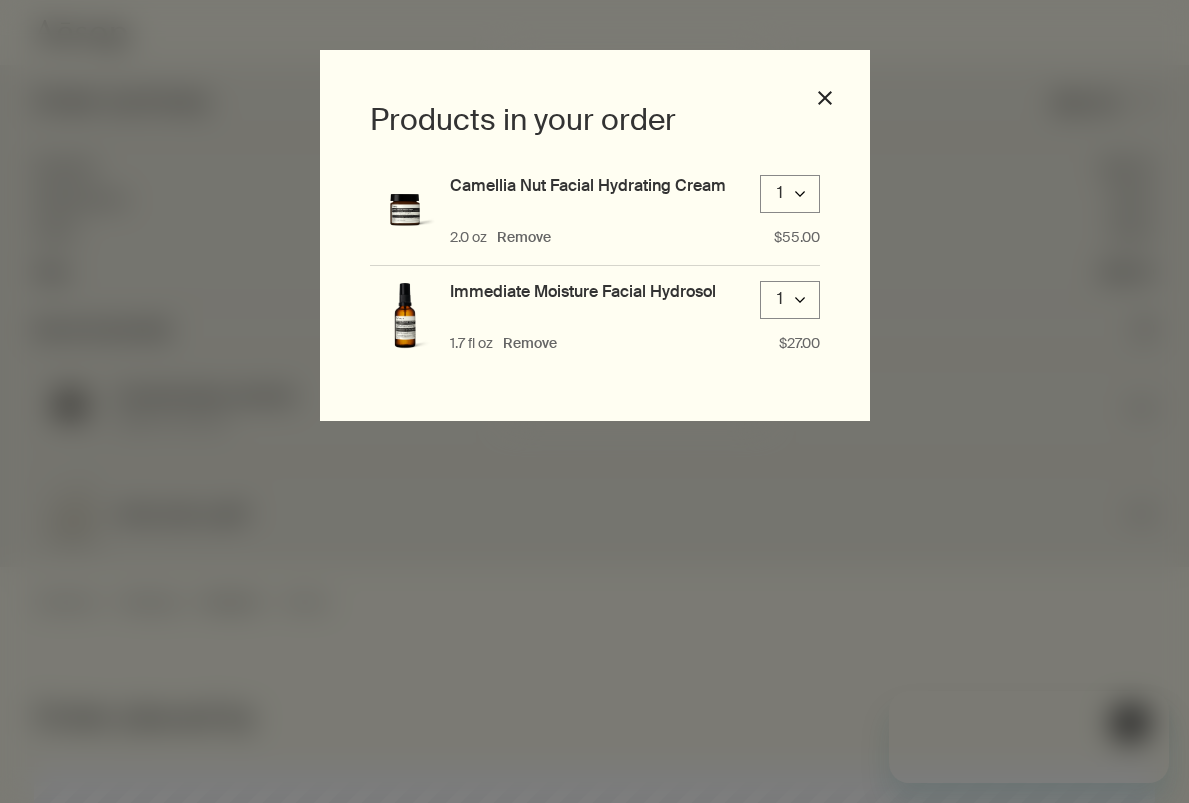 scroll, scrollTop: 0, scrollLeft: 0, axis: both 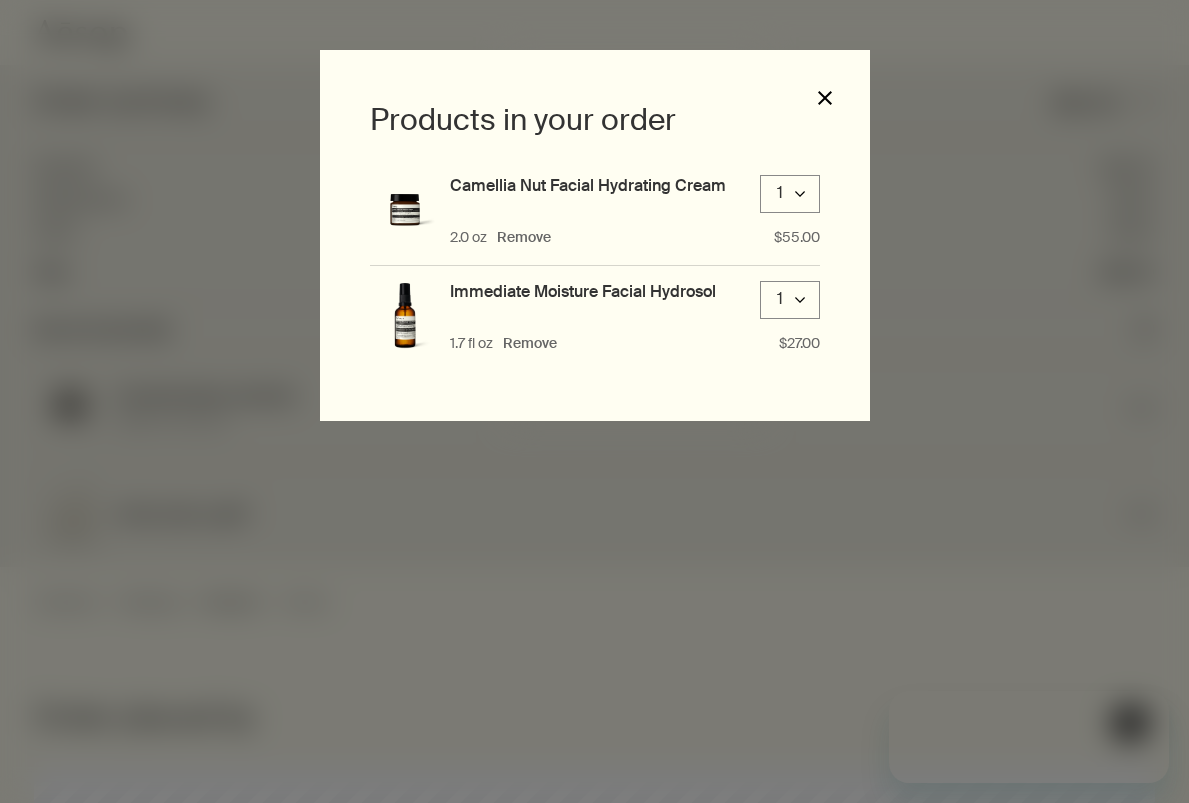 click on "close" at bounding box center (825, 98) 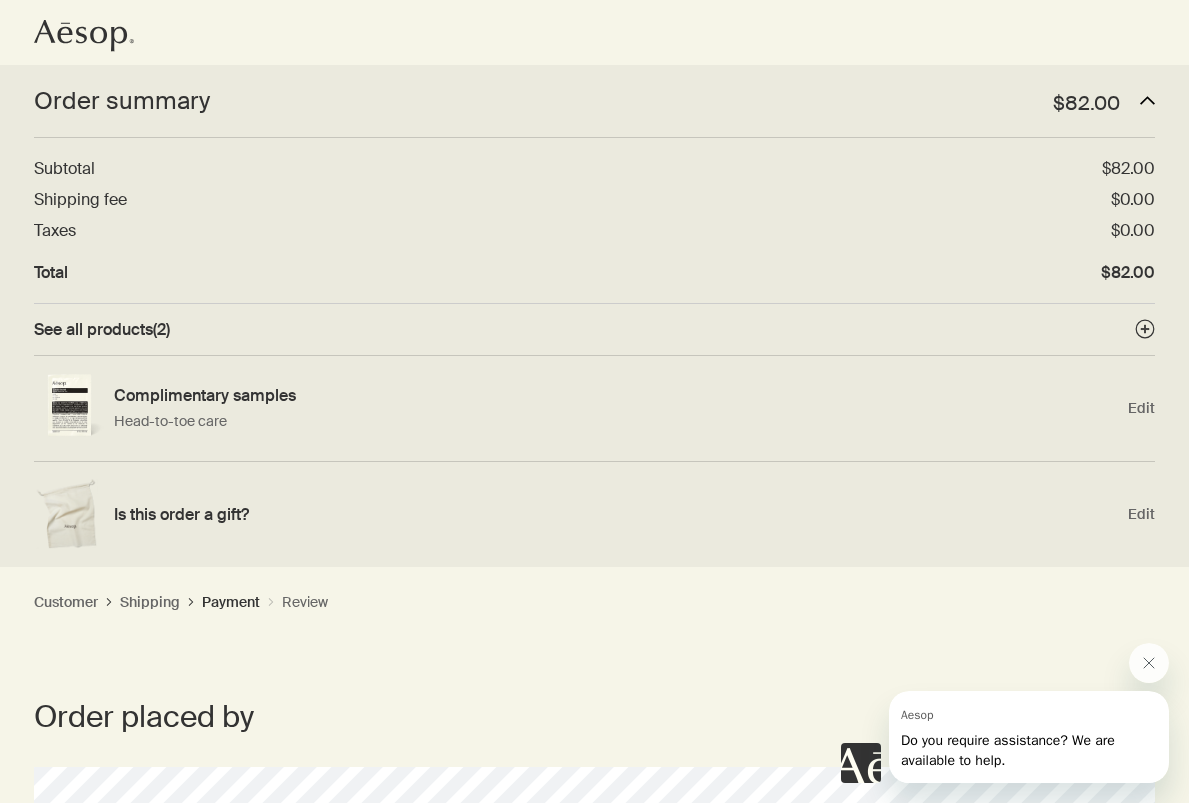 scroll, scrollTop: 0, scrollLeft: 0, axis: both 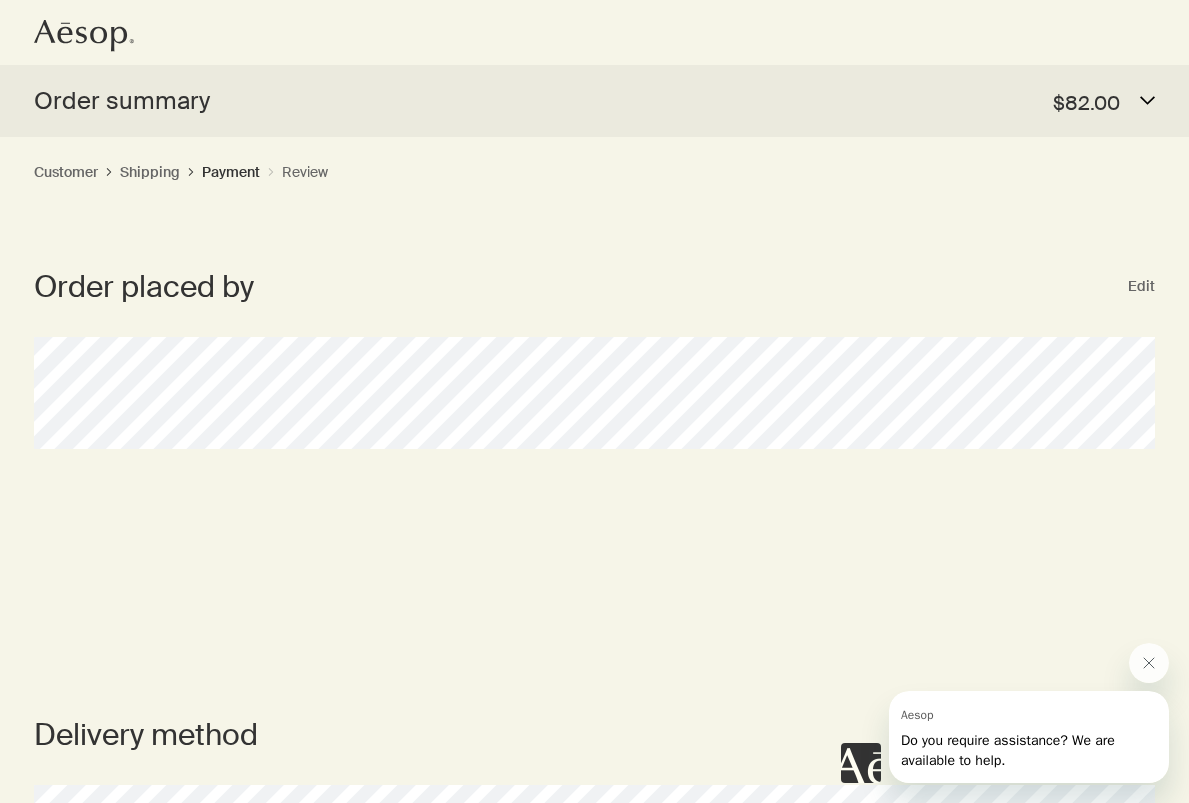 click 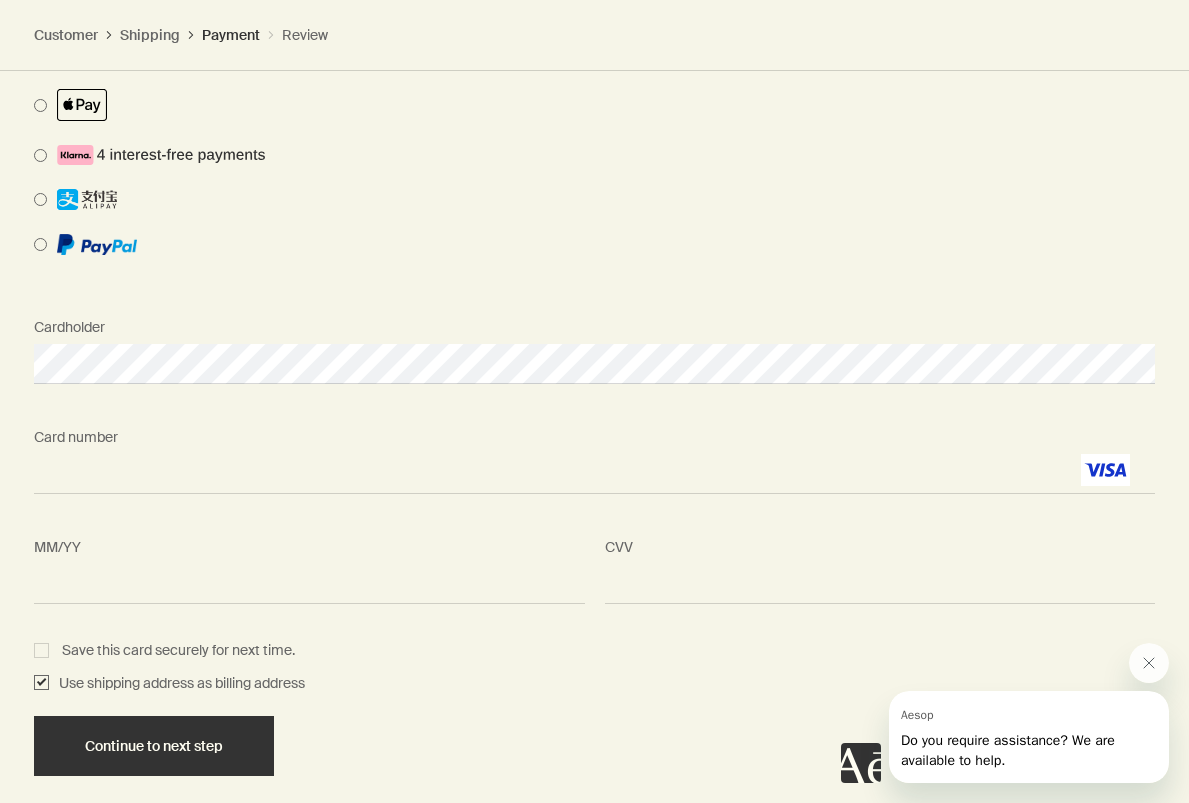 scroll, scrollTop: 2187, scrollLeft: 0, axis: vertical 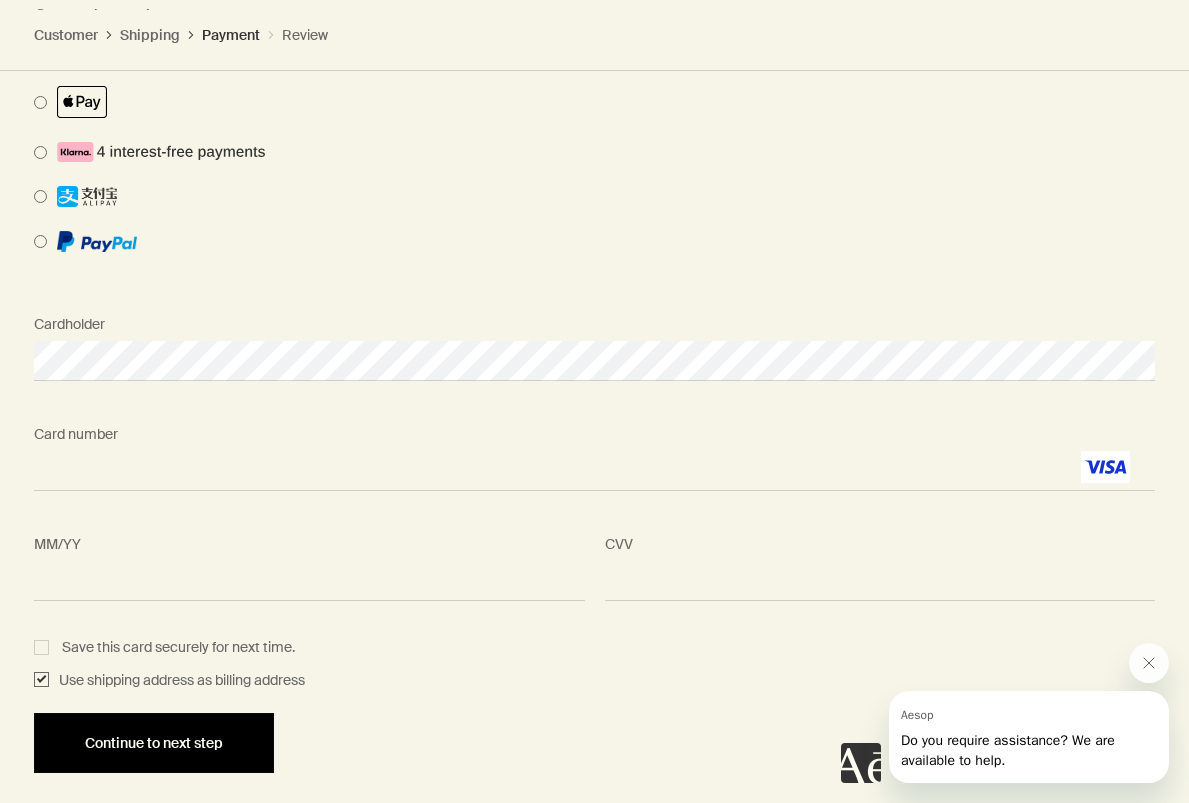 click on "Continue to next step" at bounding box center (154, 743) 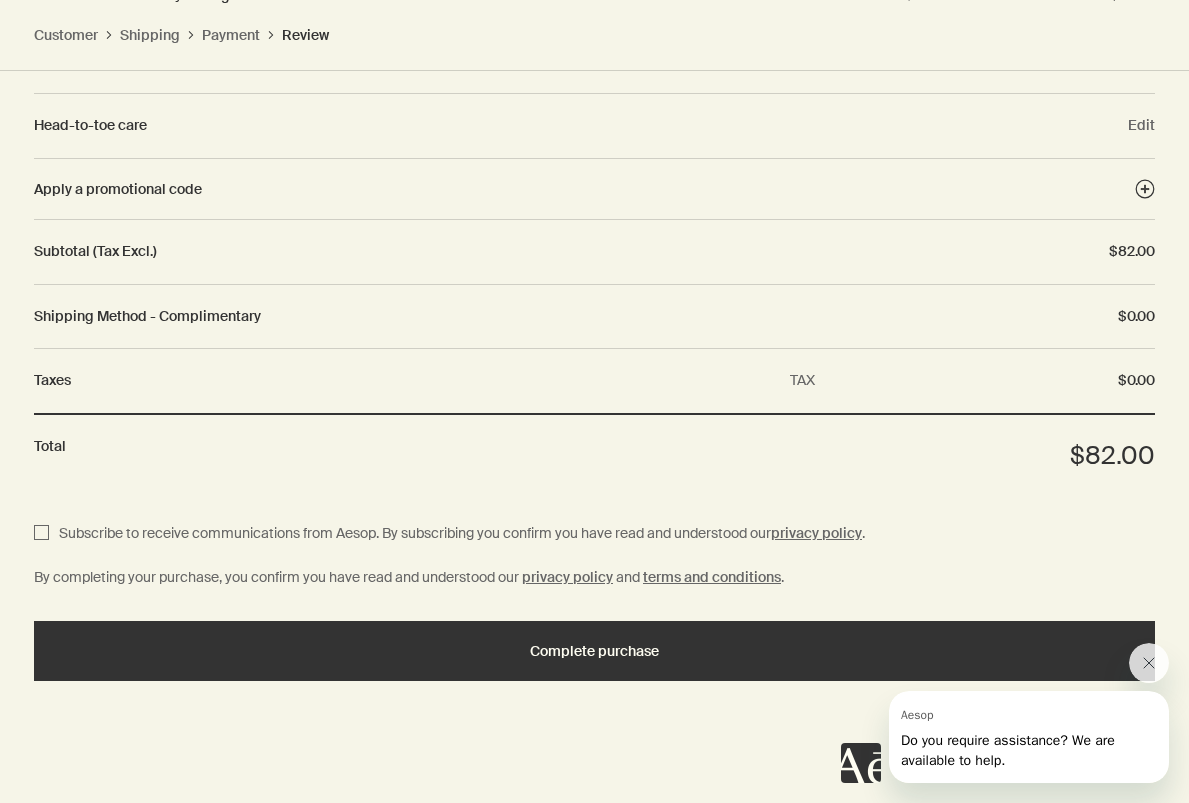 scroll, scrollTop: 2771, scrollLeft: 0, axis: vertical 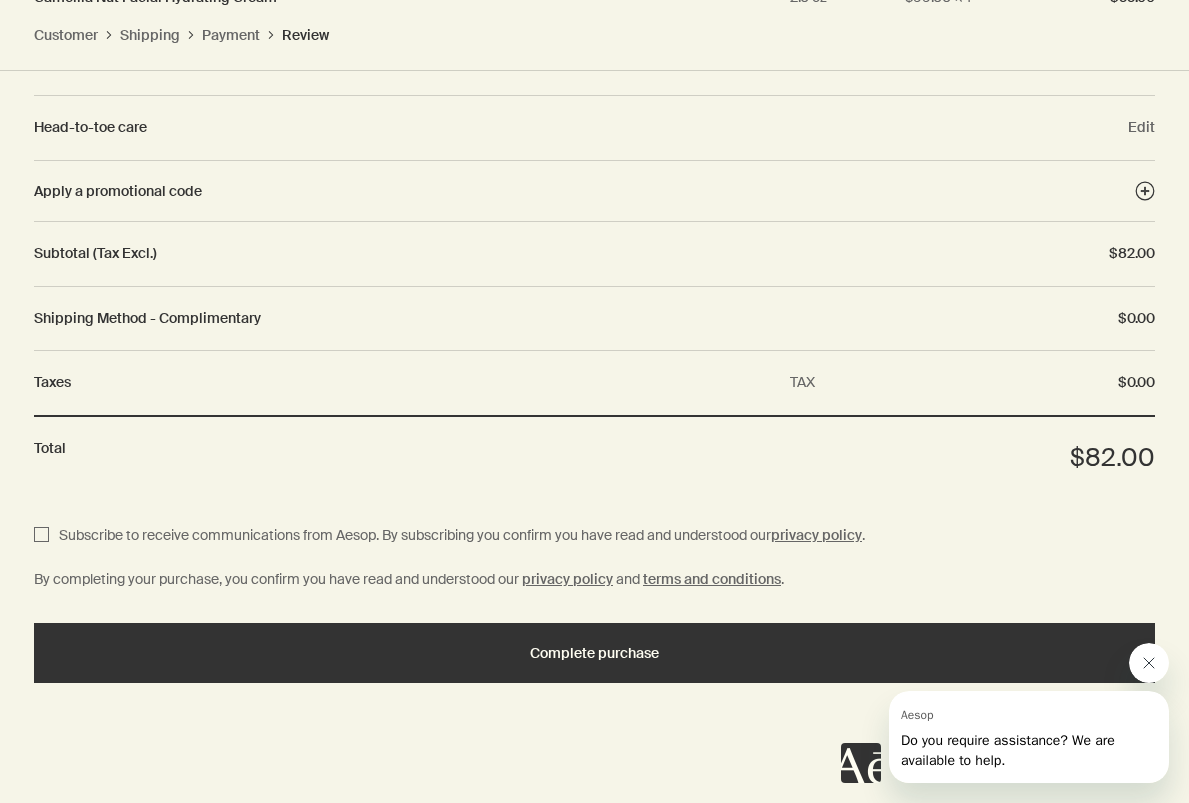 click 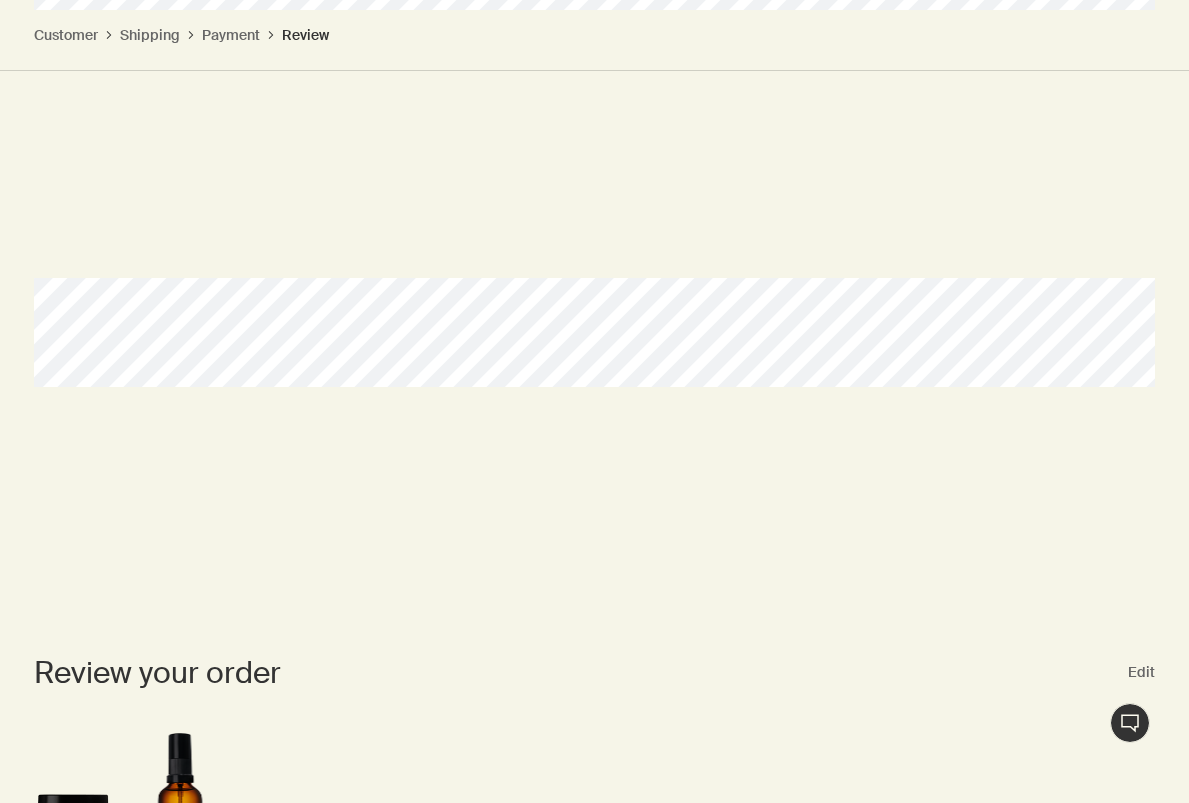 scroll, scrollTop: 1833, scrollLeft: 0, axis: vertical 